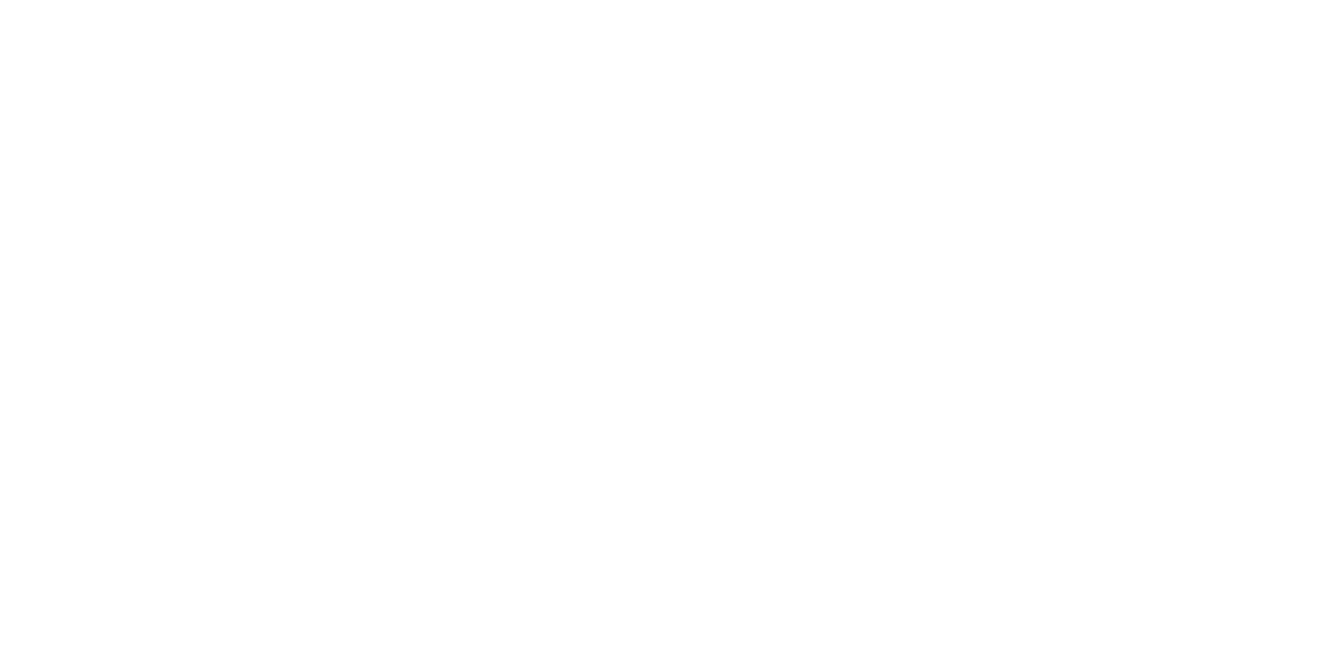 scroll, scrollTop: 0, scrollLeft: 0, axis: both 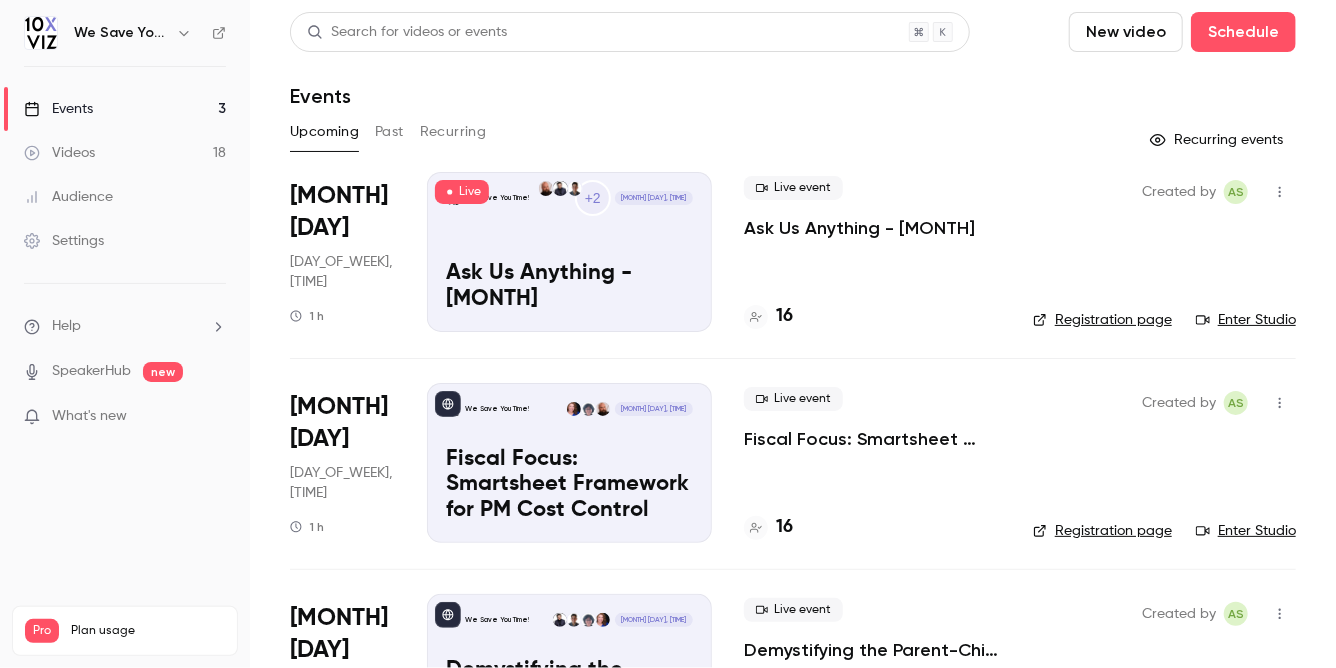 click on "Ask Us Anything - [MONTH]" at bounding box center (859, 228) 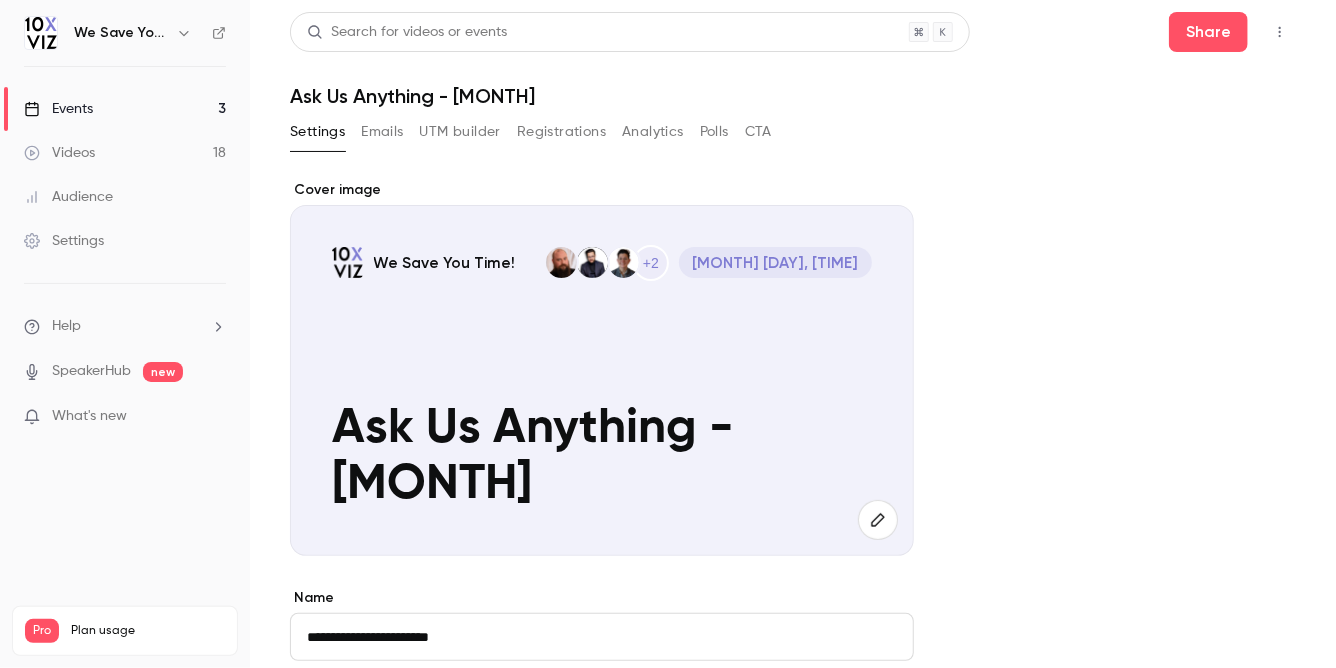 click on "Emails" at bounding box center (382, 132) 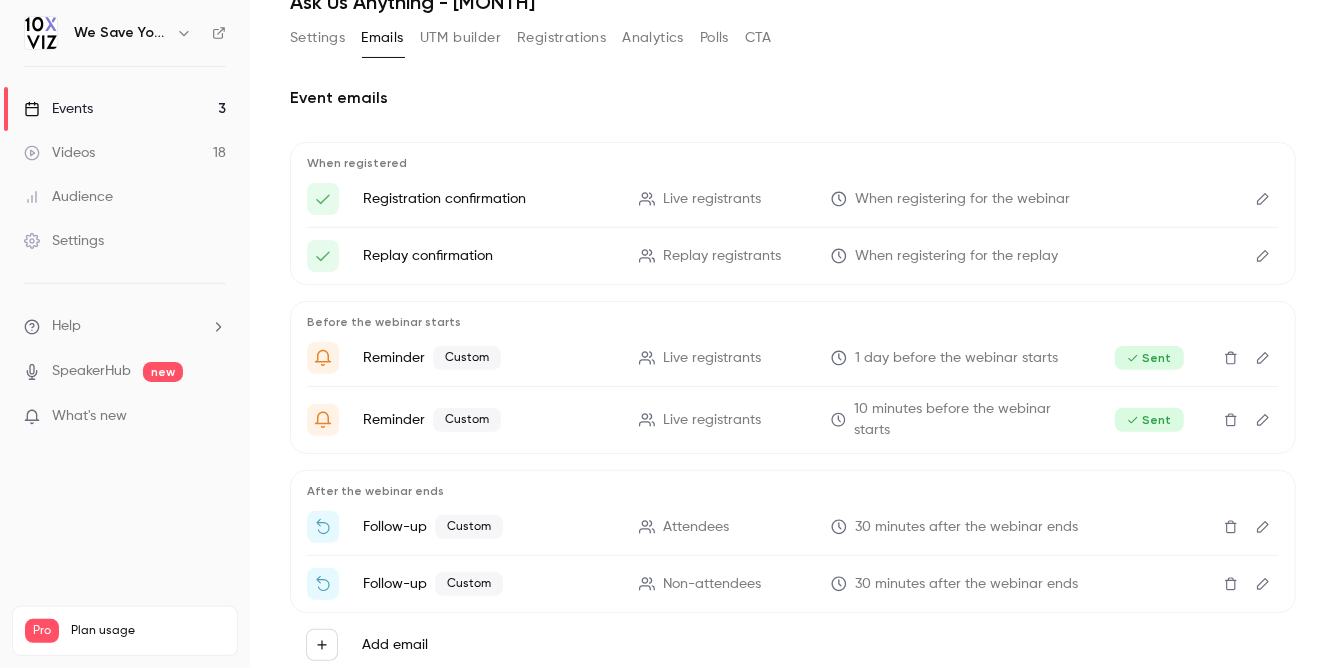 scroll, scrollTop: 154, scrollLeft: 0, axis: vertical 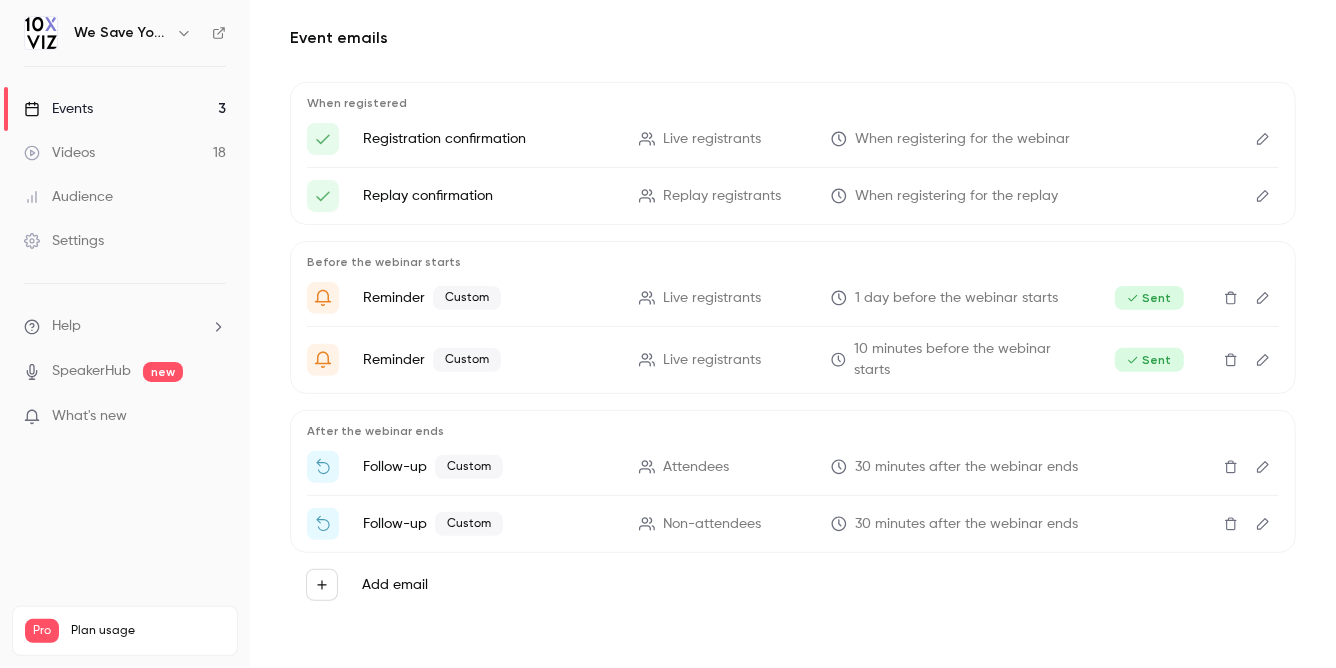 click 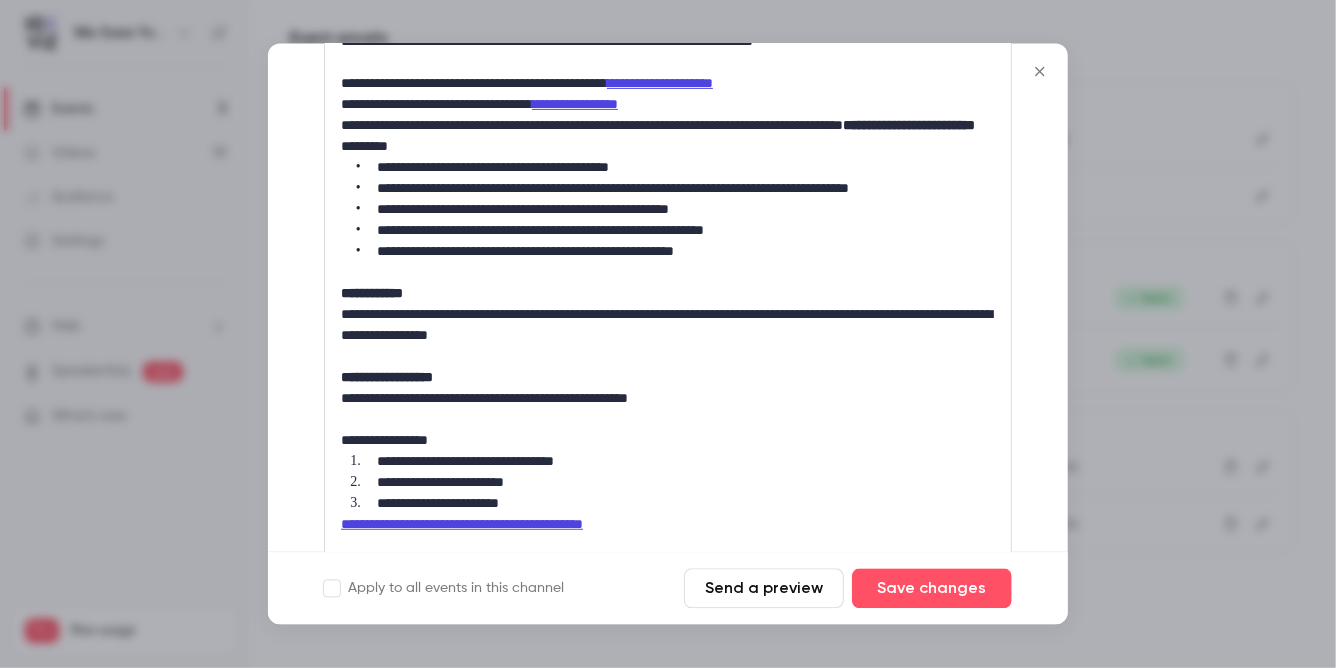 scroll, scrollTop: 502, scrollLeft: 0, axis: vertical 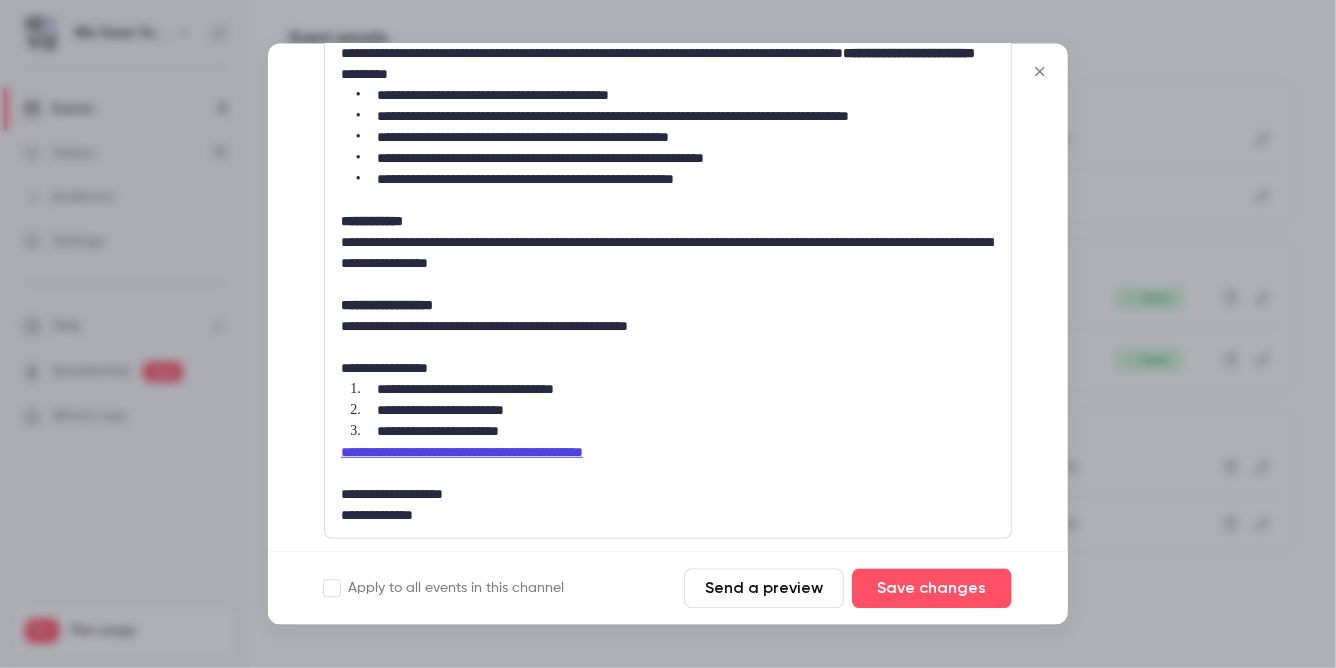 click on "**********" at bounding box center [462, 451] 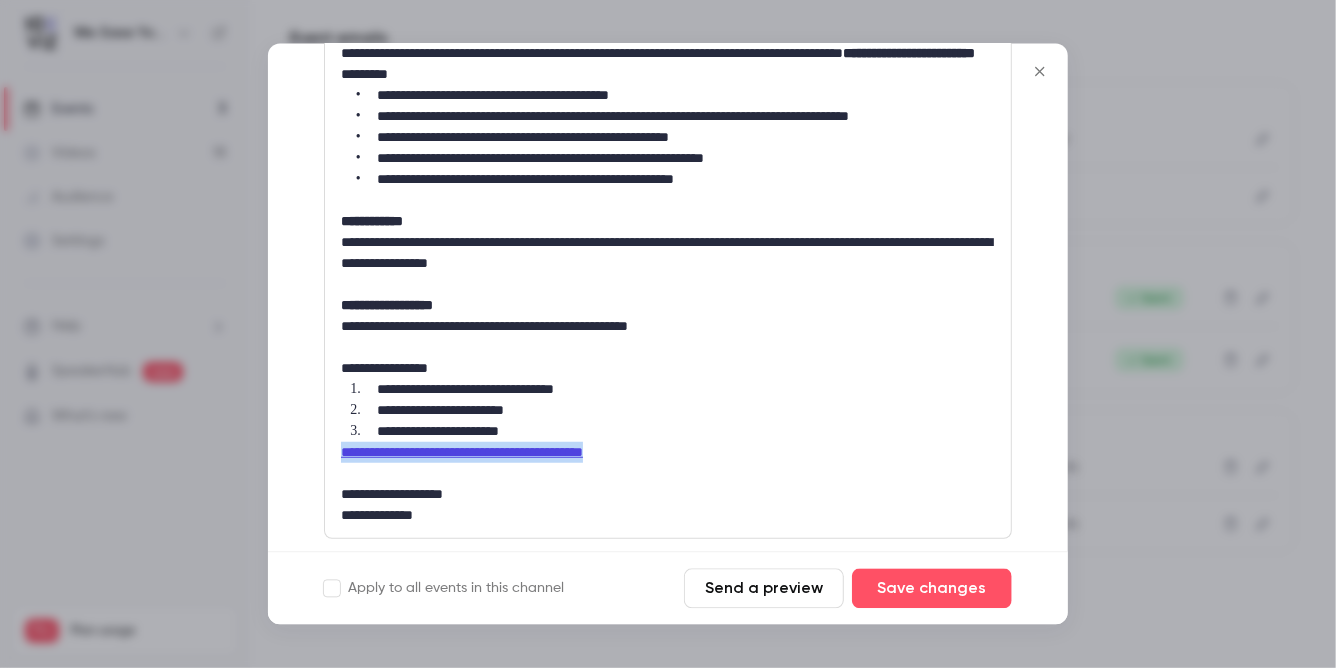 drag, startPoint x: 669, startPoint y: 451, endPoint x: 309, endPoint y: 456, distance: 360.03473 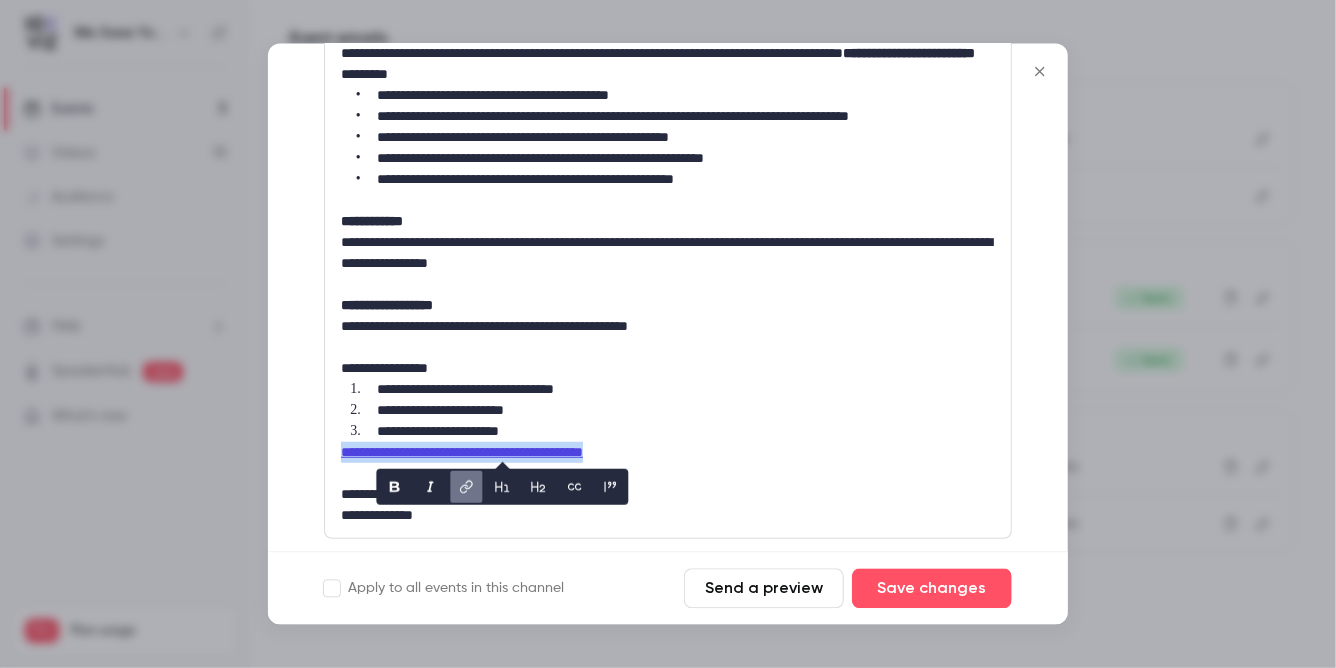 click 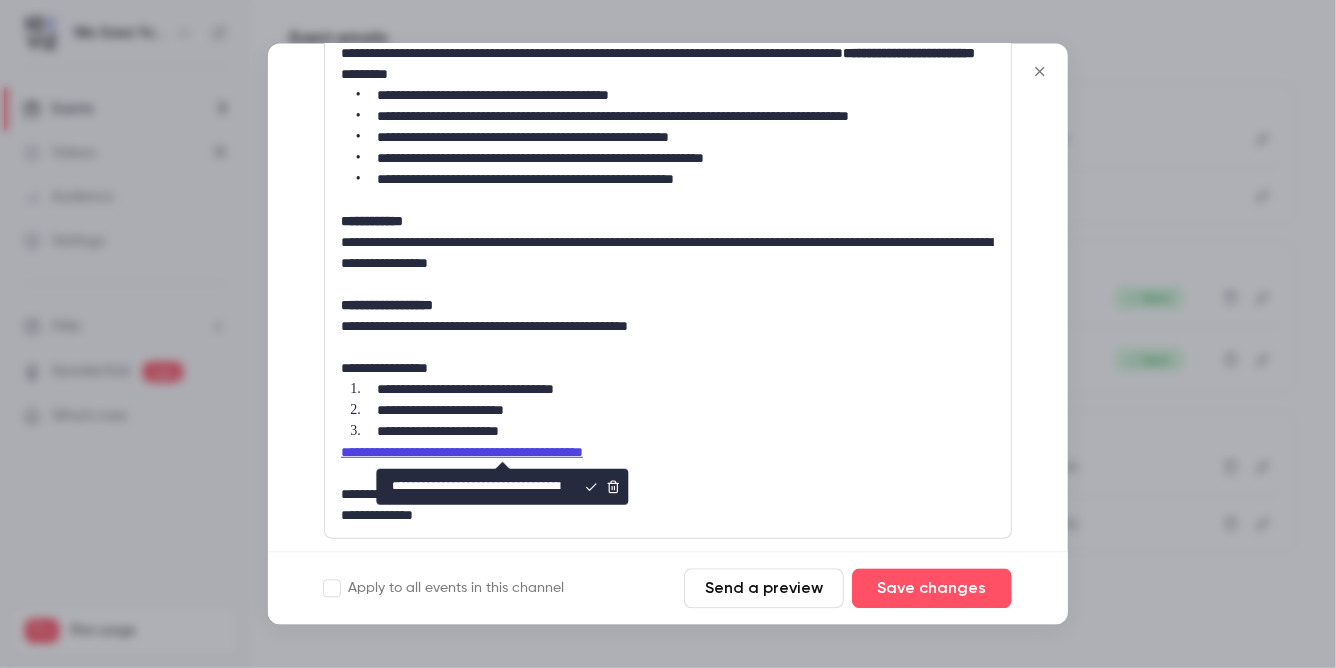 scroll, scrollTop: 0, scrollLeft: 472, axis: horizontal 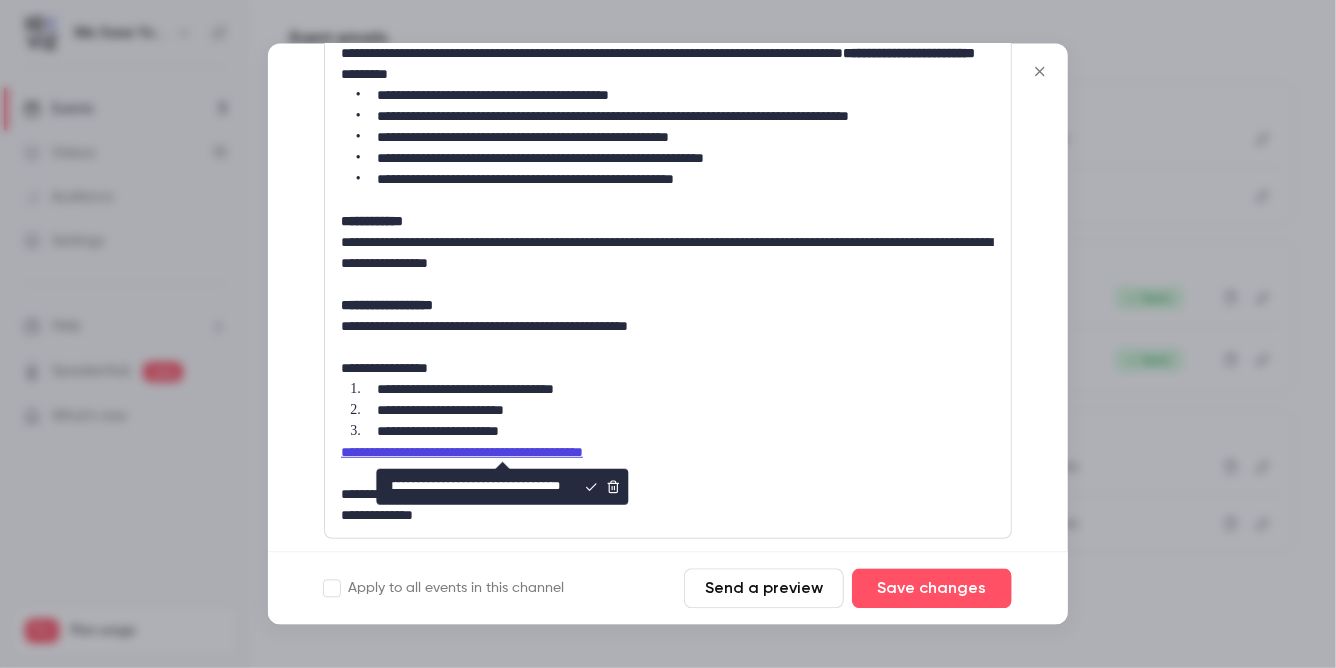click on "**********" at bounding box center (476, 487) 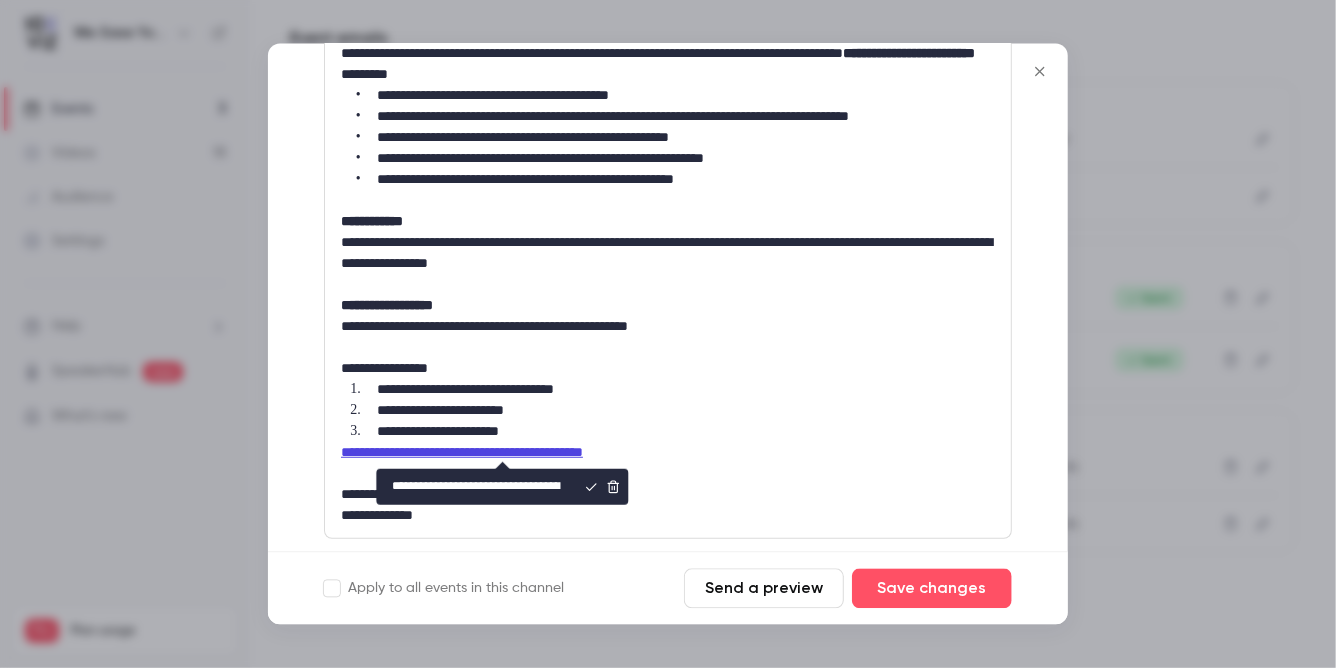 drag, startPoint x: 469, startPoint y: 489, endPoint x: 333, endPoint y: 486, distance: 136.03308 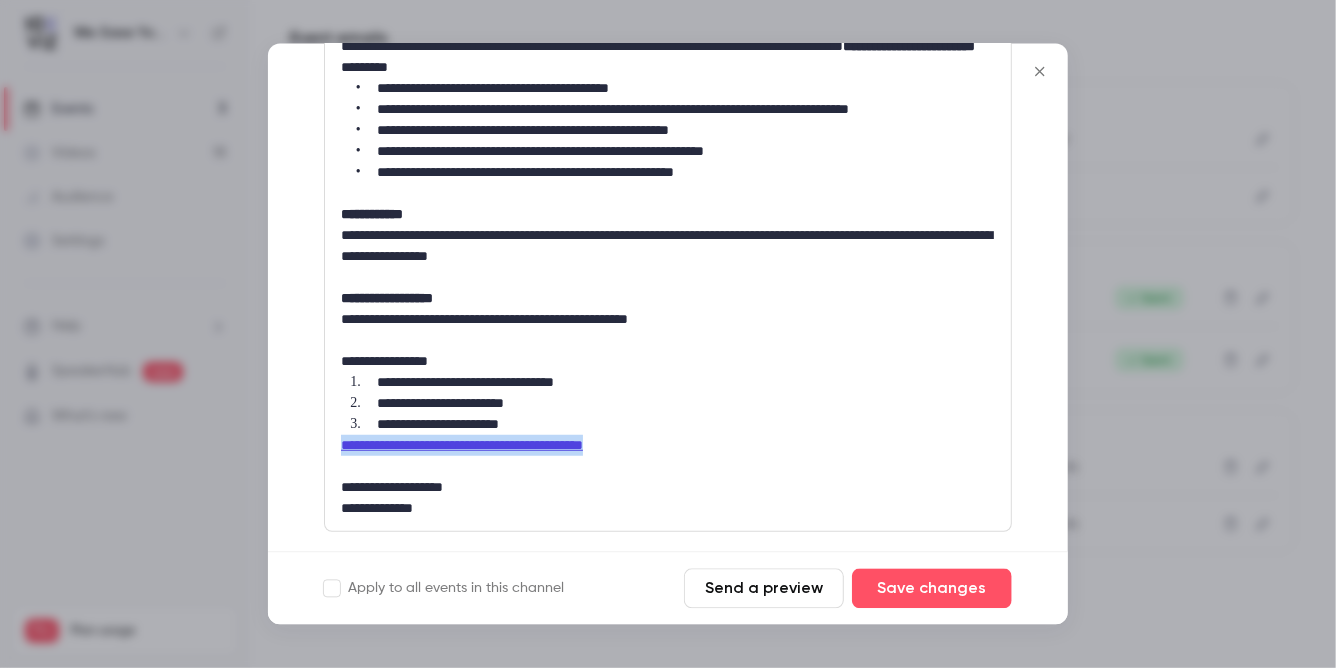 scroll, scrollTop: 660, scrollLeft: 0, axis: vertical 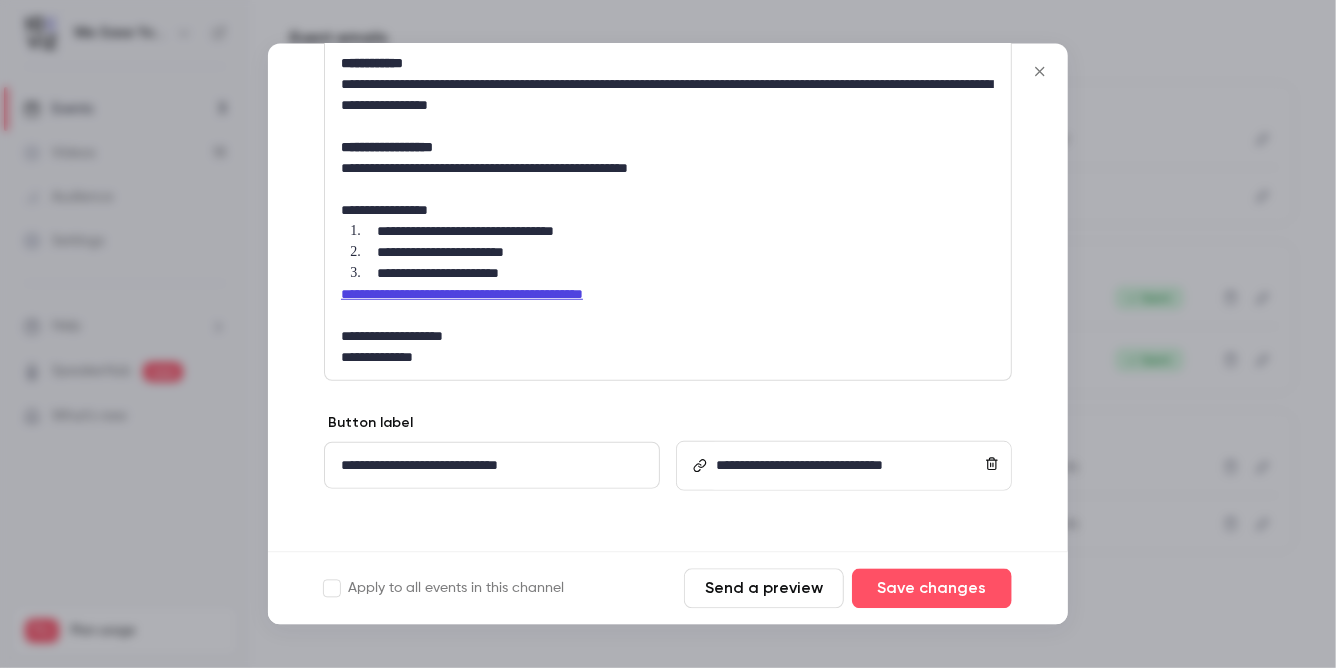 click on "**********" at bounding box center (668, 209) 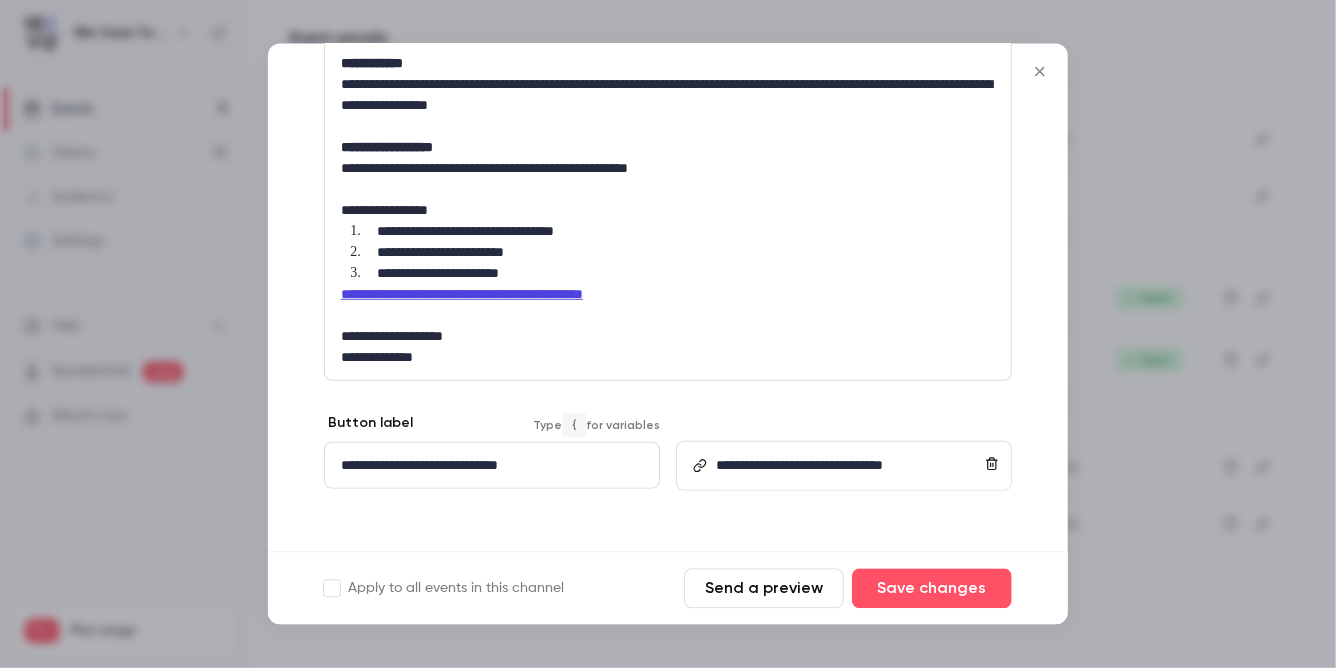 click on "**********" at bounding box center (492, 464) 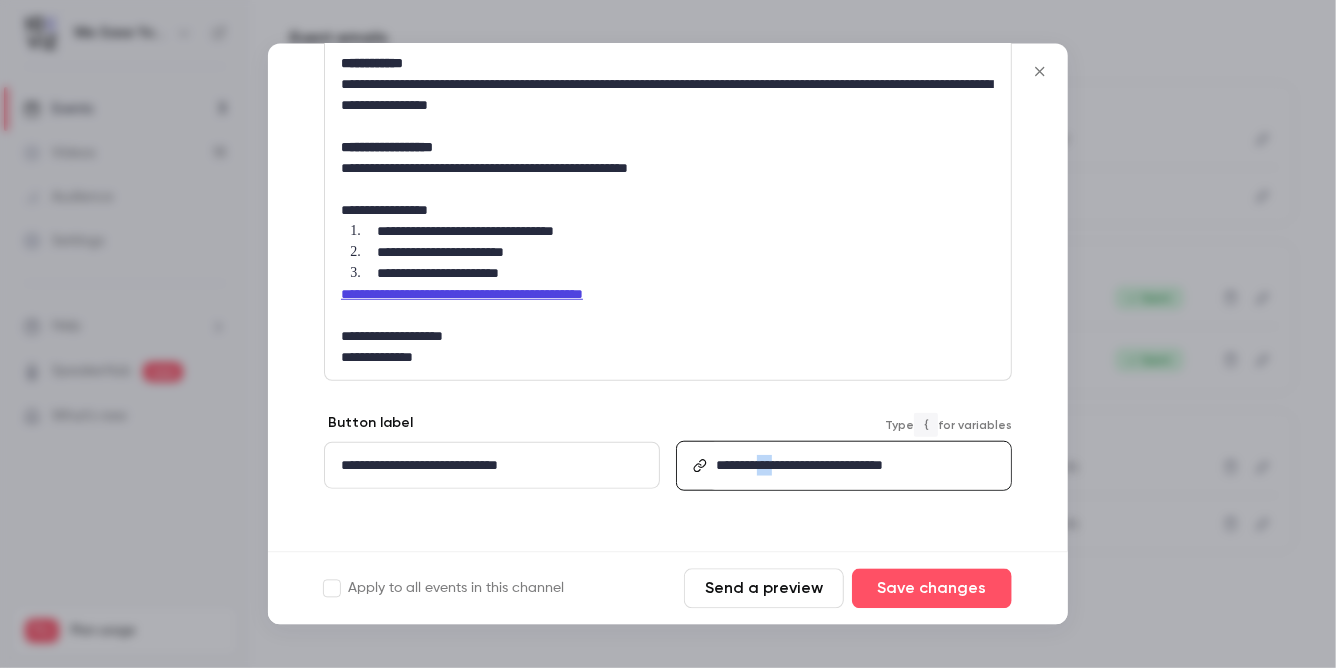 click on "**********" at bounding box center (799, 464) 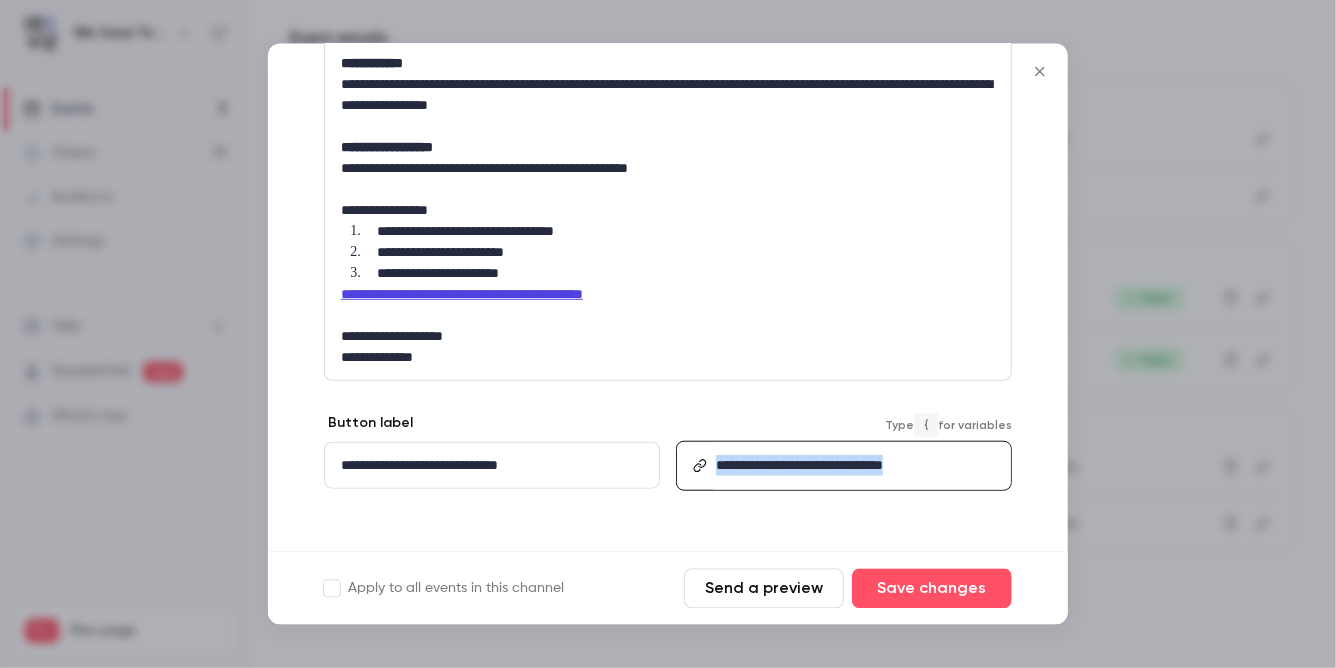 click on "**********" at bounding box center [799, 464] 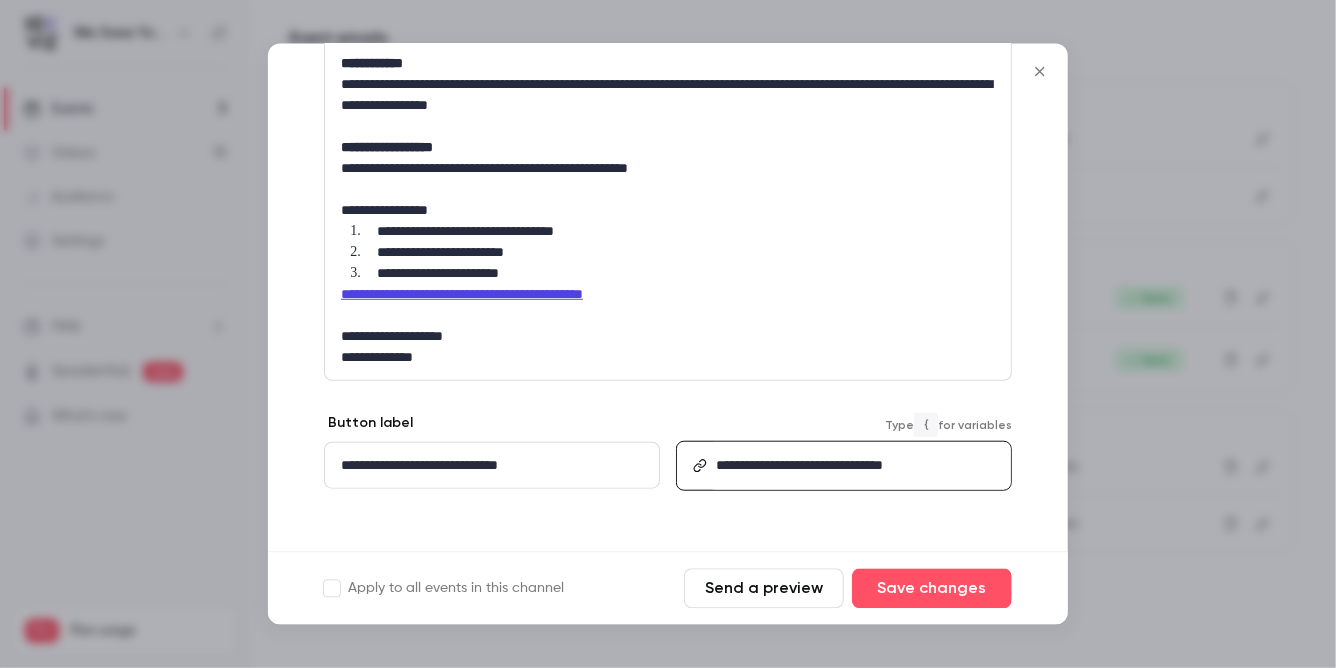 scroll, scrollTop: 0, scrollLeft: 0, axis: both 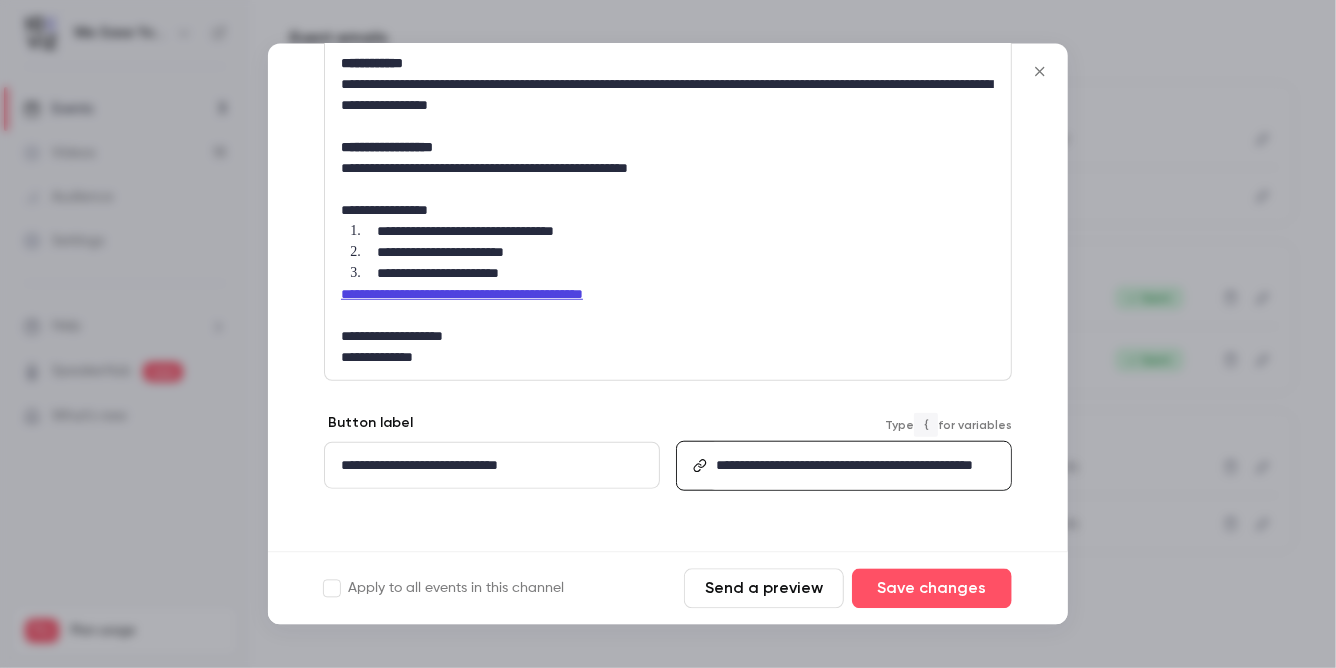 click on "**********" at bounding box center [492, 464] 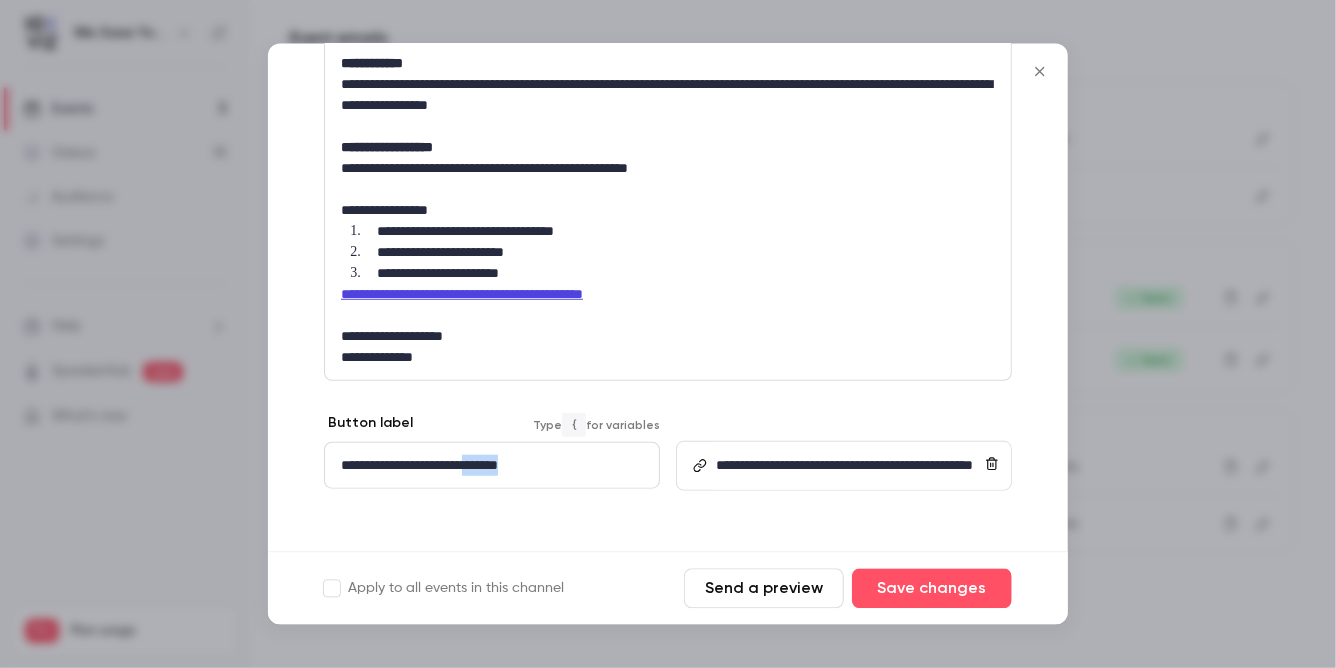 click on "**********" at bounding box center (492, 464) 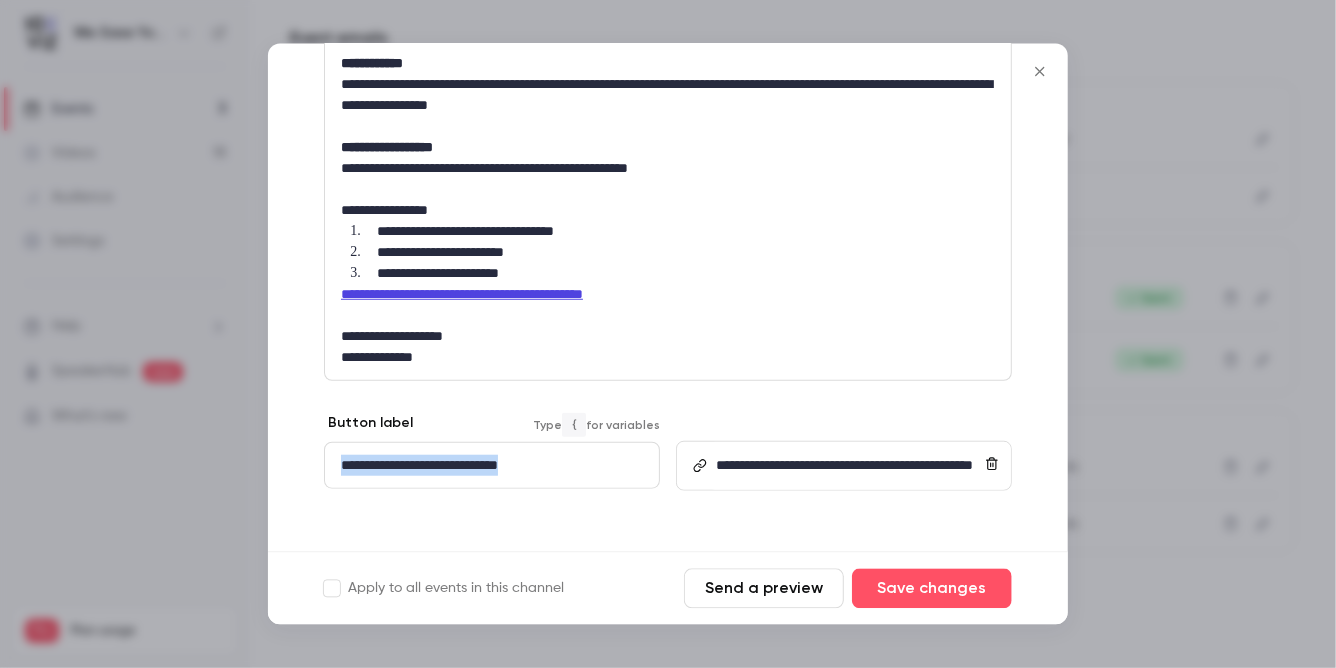 click on "**********" at bounding box center (492, 464) 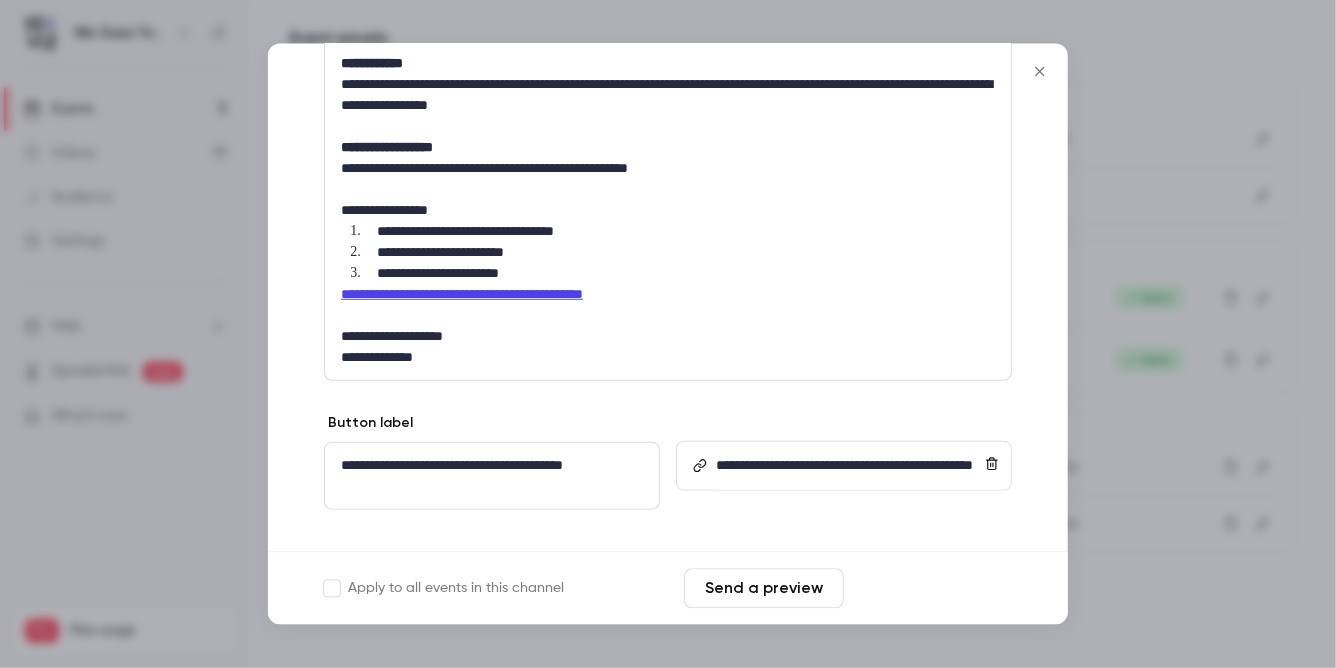 click on "Save changes" at bounding box center (932, 589) 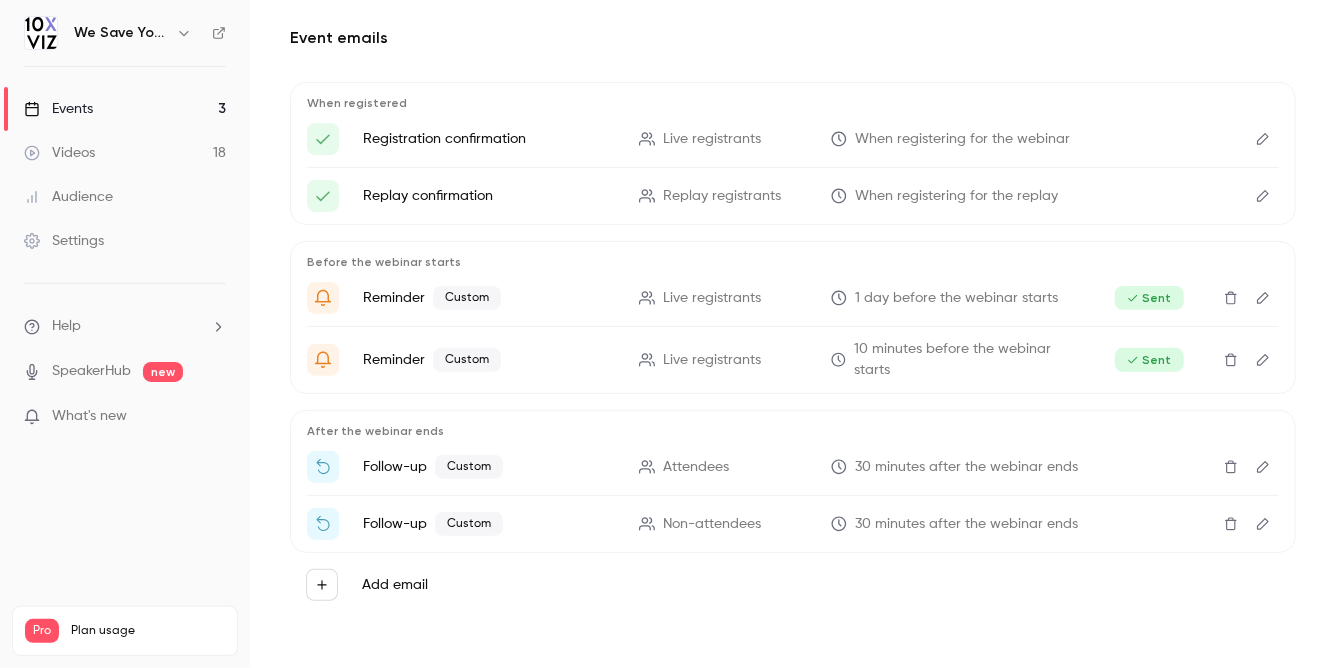 click on "Events" at bounding box center [58, 109] 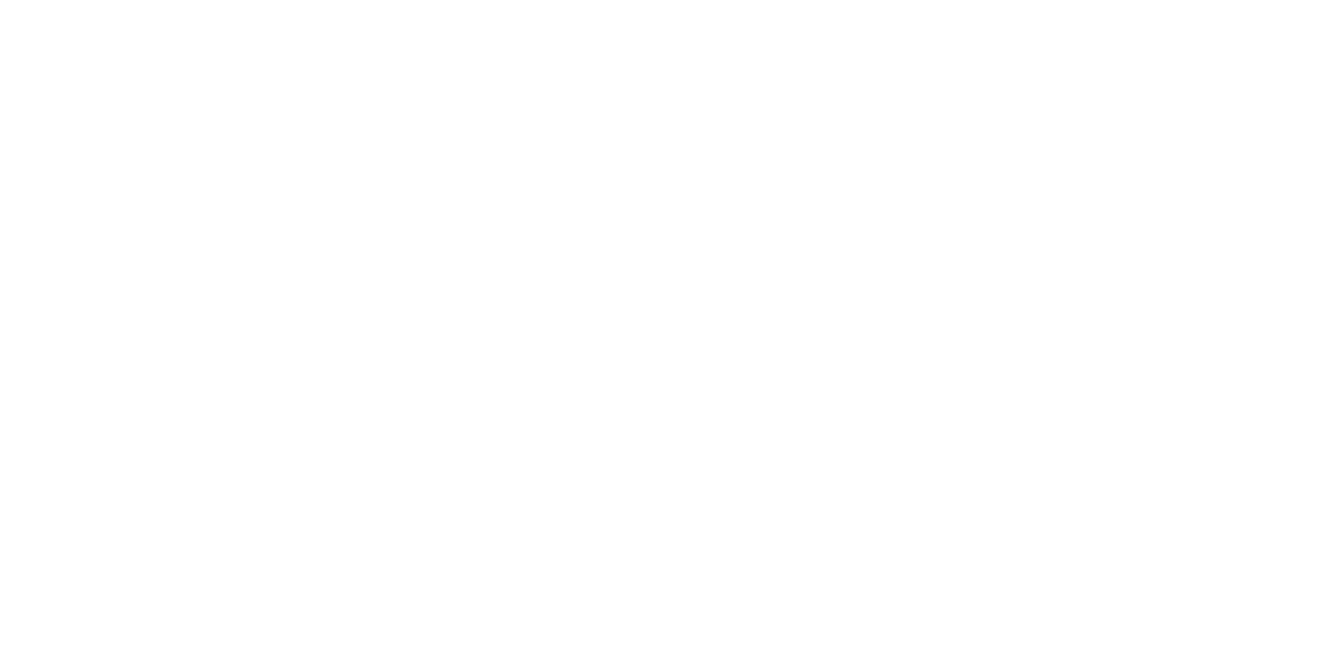 scroll, scrollTop: 0, scrollLeft: 0, axis: both 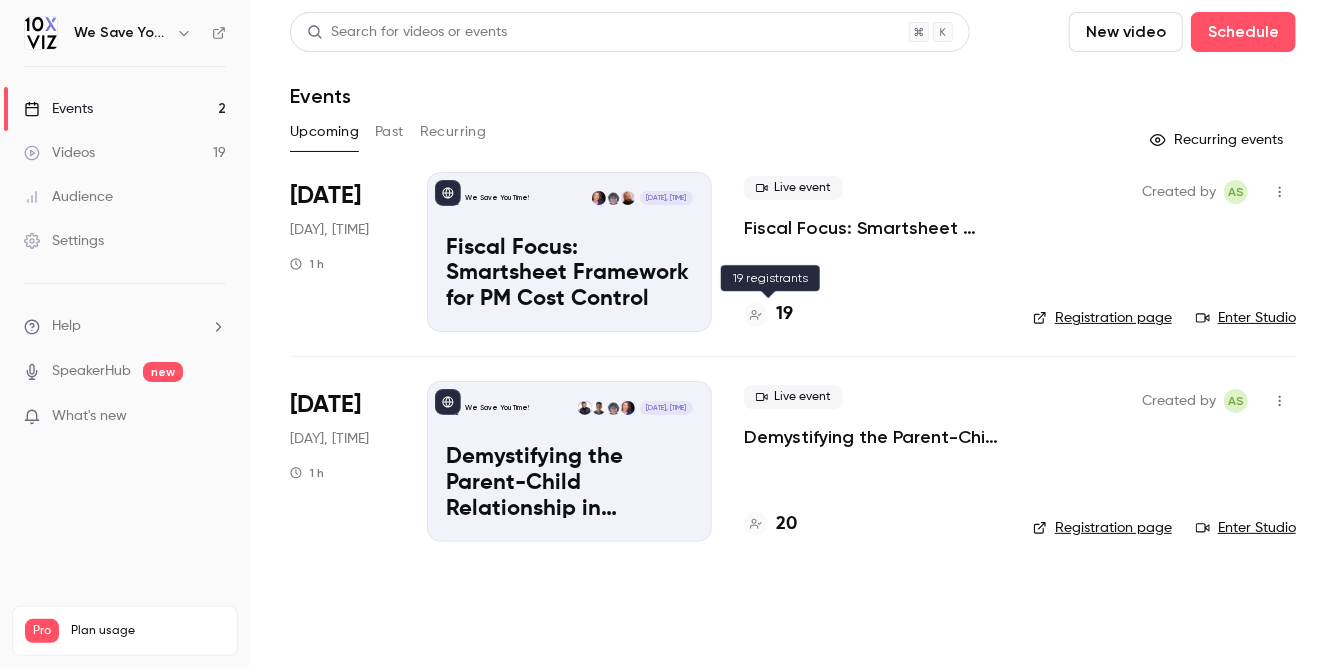 click on "19" at bounding box center [784, 314] 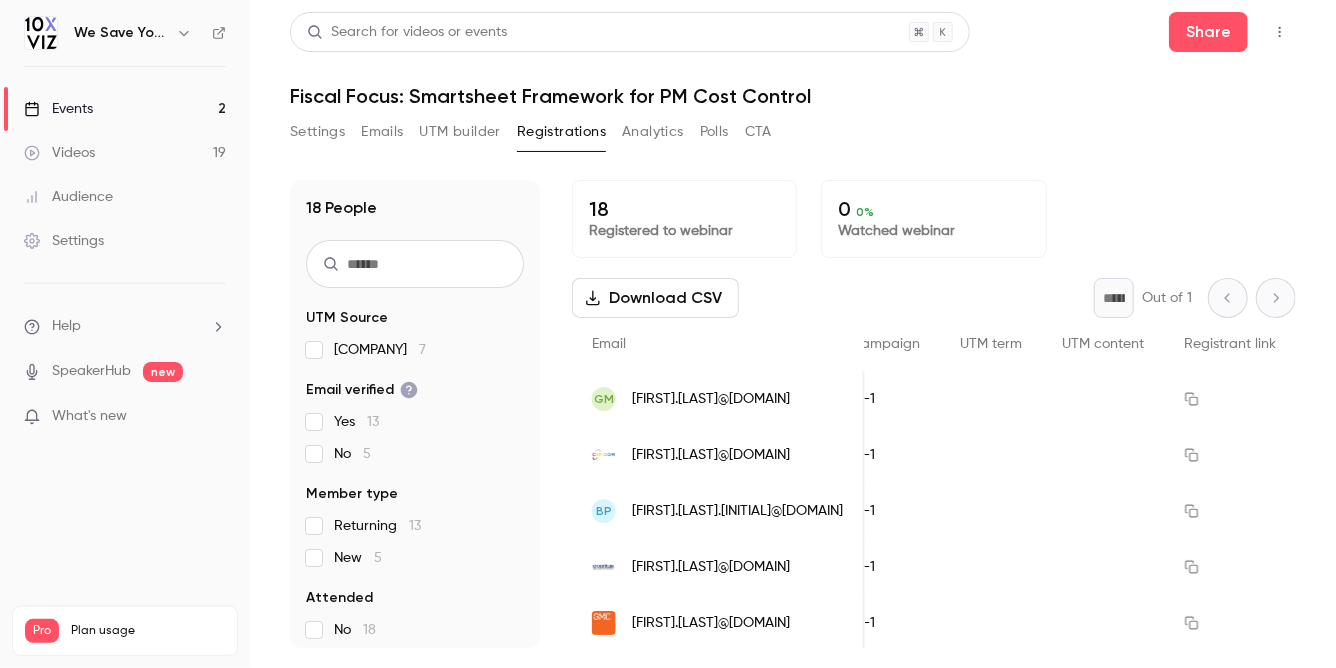 scroll, scrollTop: 0, scrollLeft: 1530, axis: horizontal 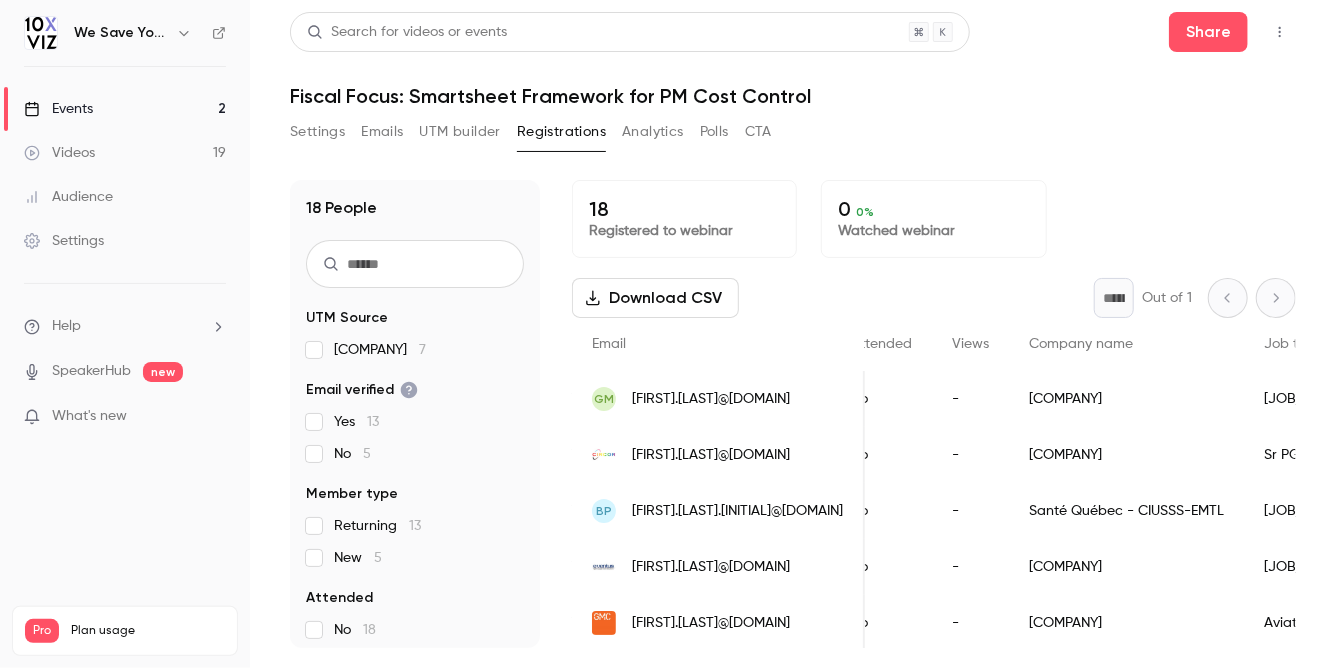 click on "Events 2" at bounding box center [125, 109] 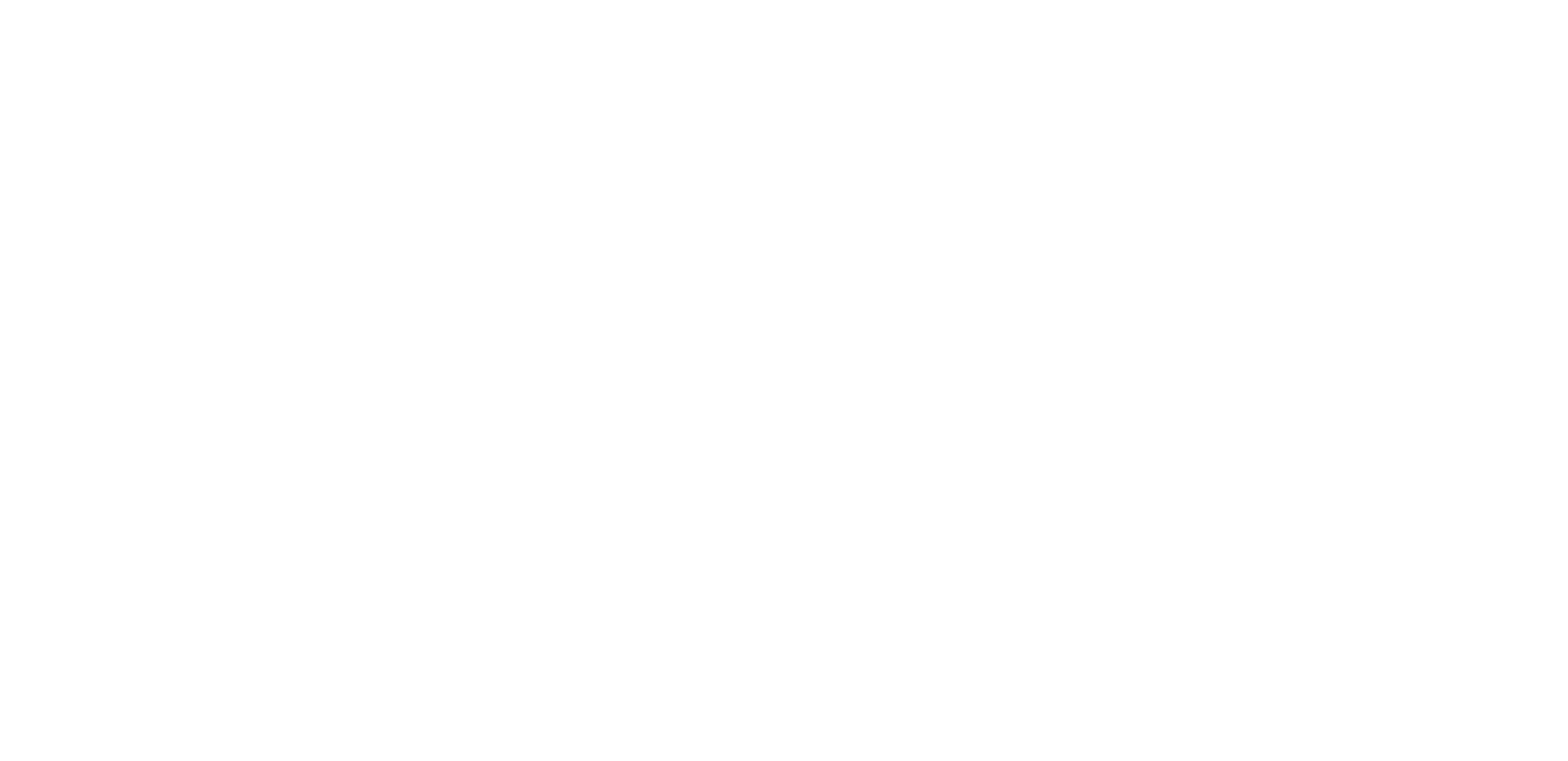 scroll, scrollTop: 0, scrollLeft: 0, axis: both 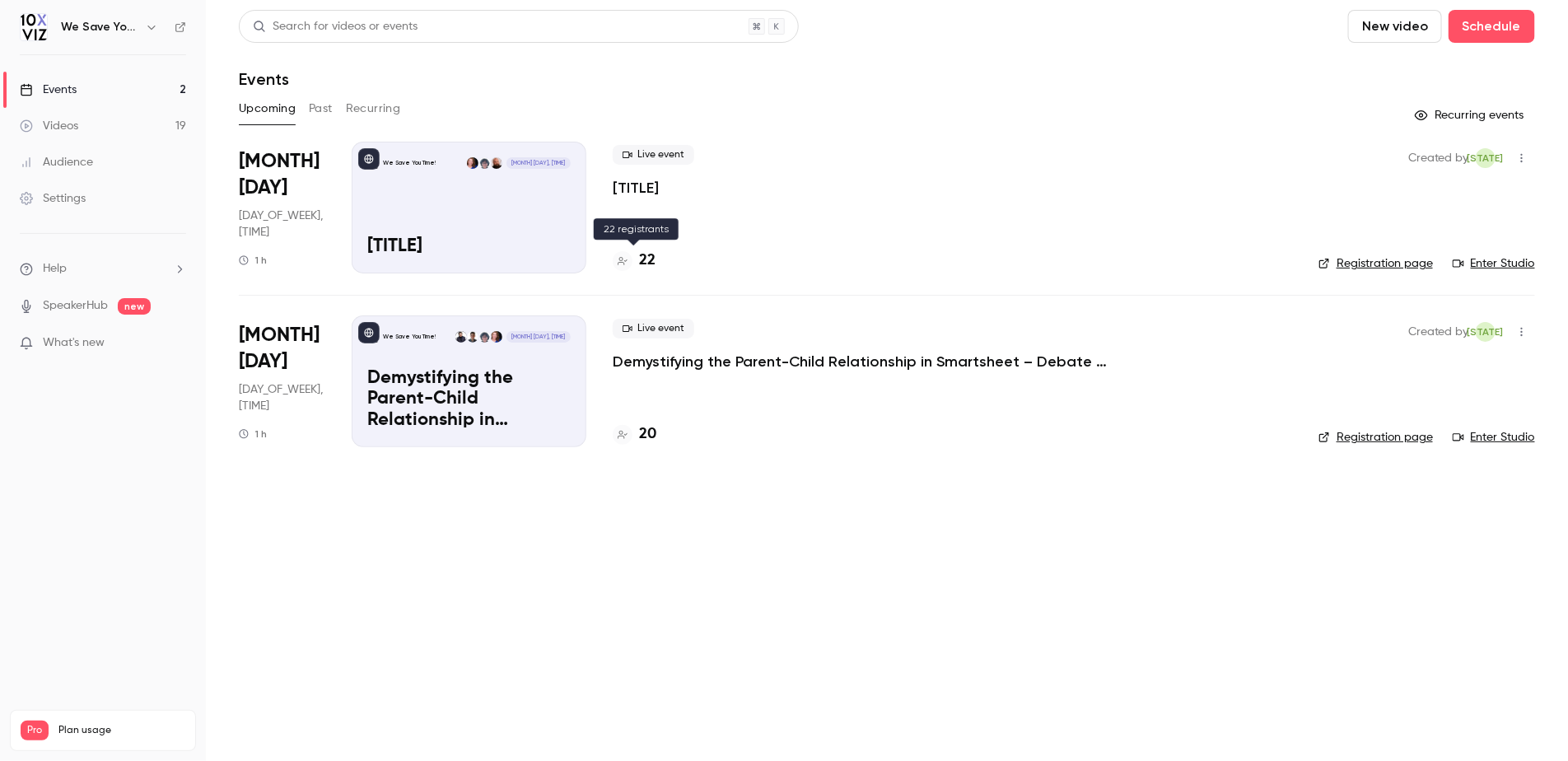 click on "22" at bounding box center [647, 260] 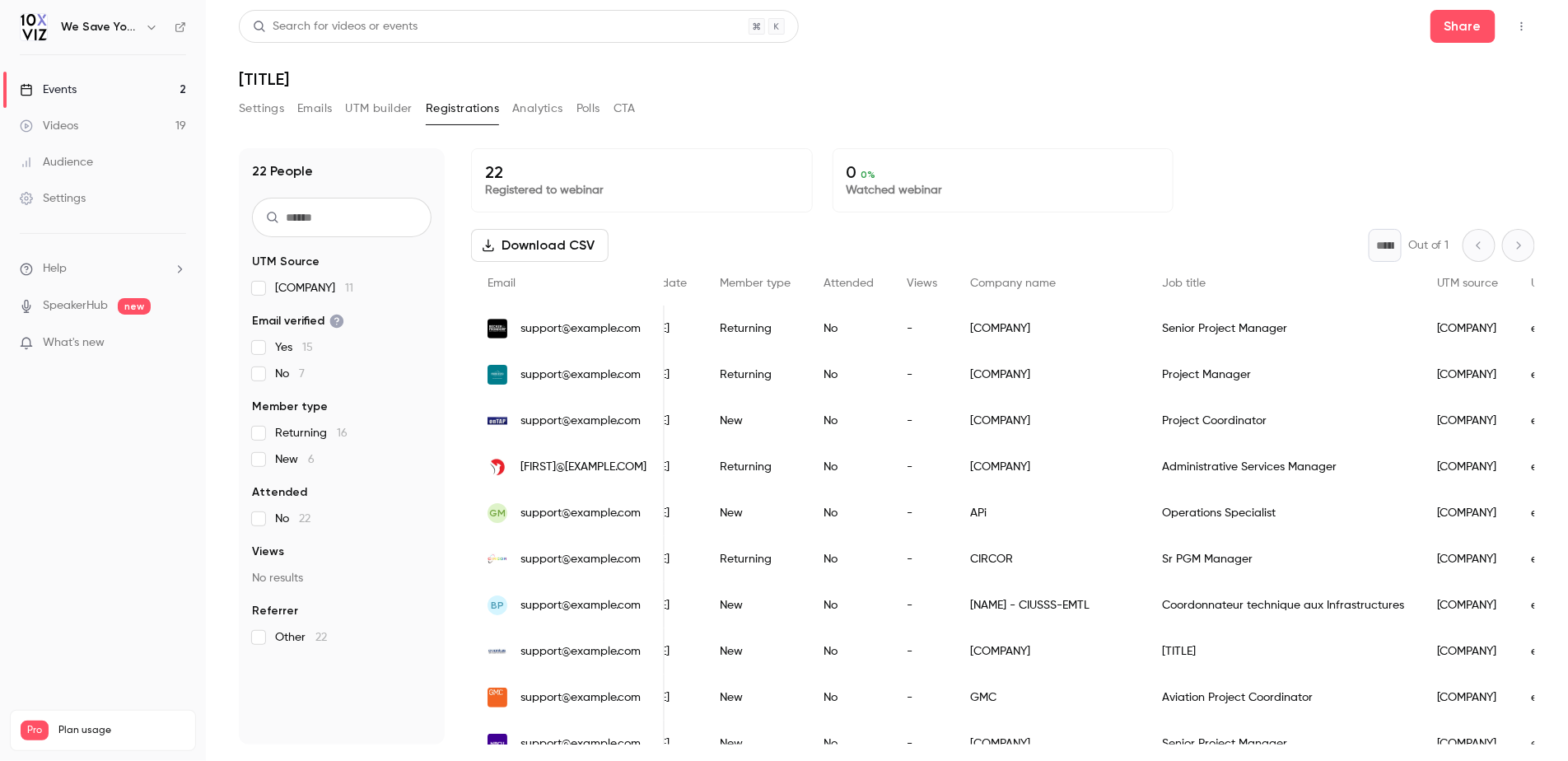 scroll, scrollTop: 0, scrollLeft: 0, axis: both 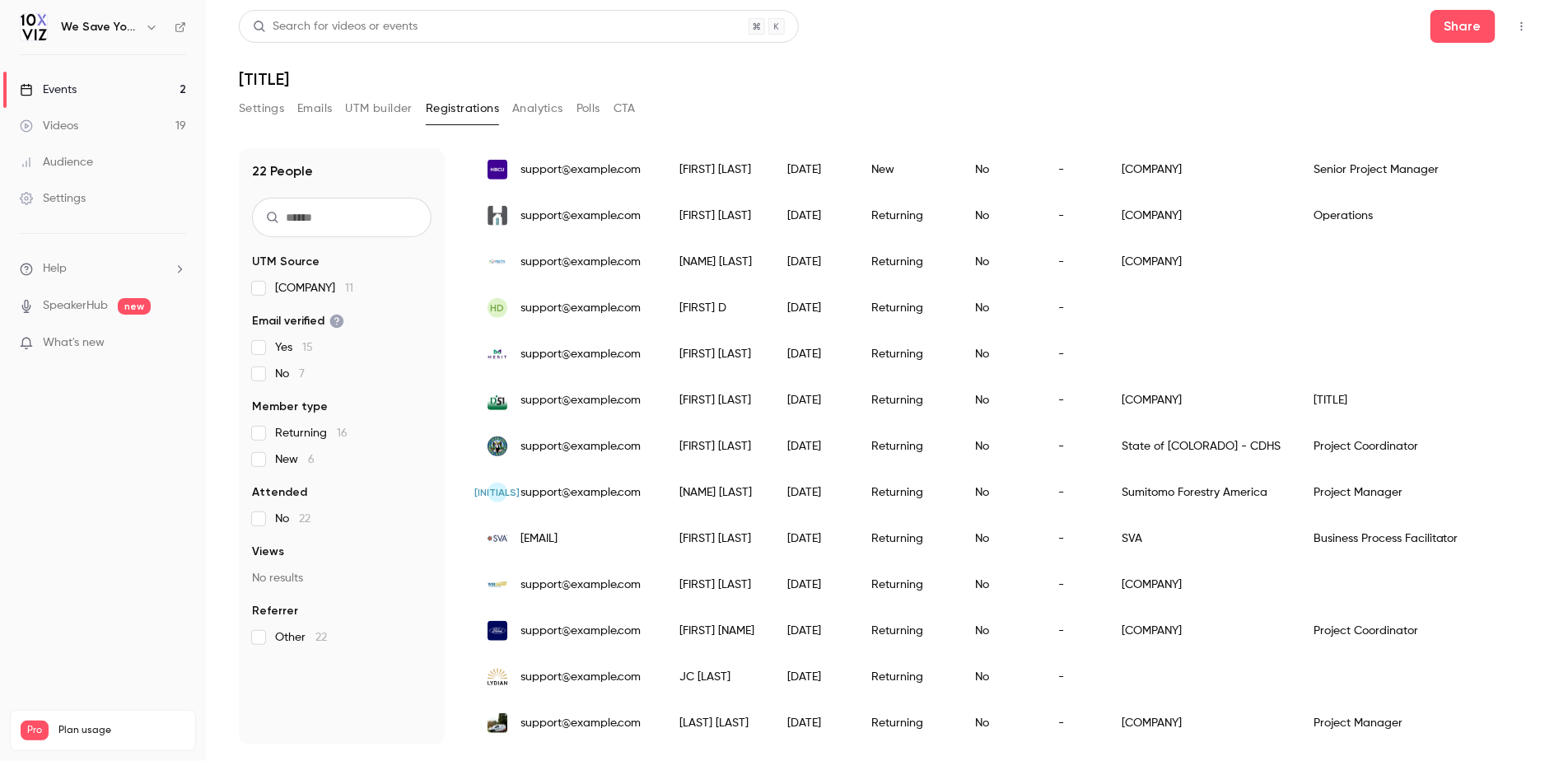 click 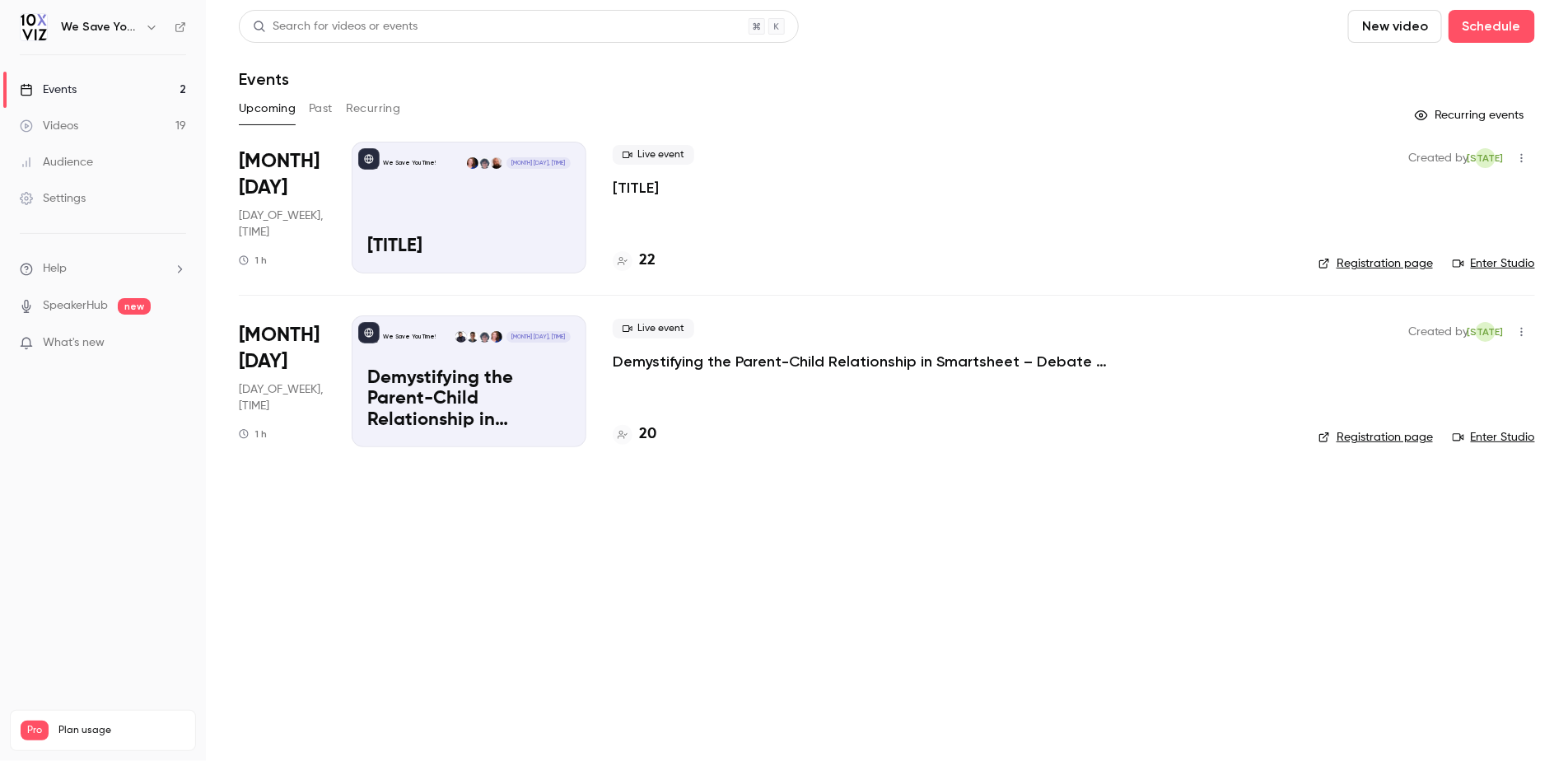 click on "Past" at bounding box center (320, 109) 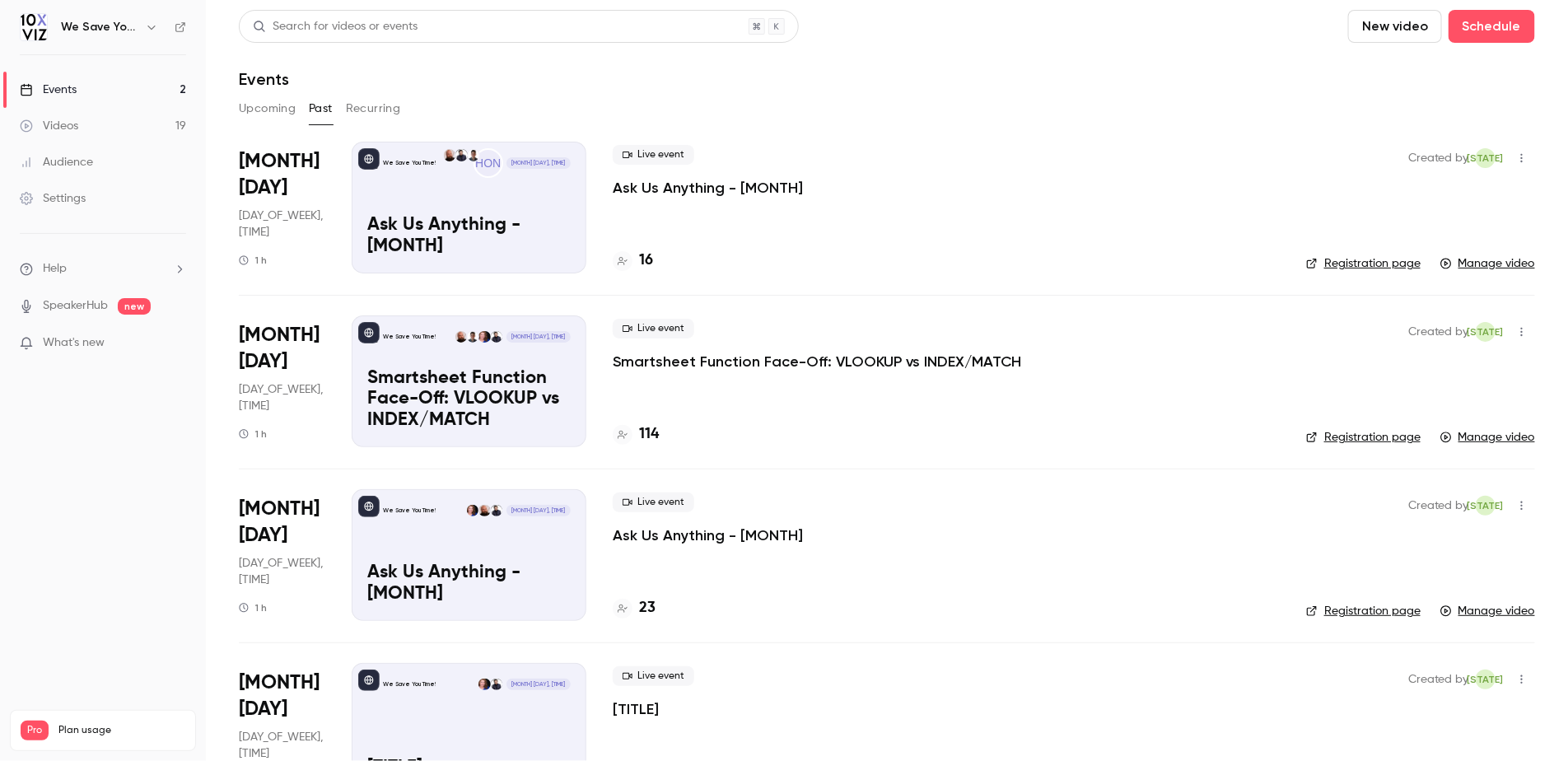 click on "Smartsheet Function Face-Off: VLOOKUP vs INDEX/MATCH" at bounding box center (817, 362) 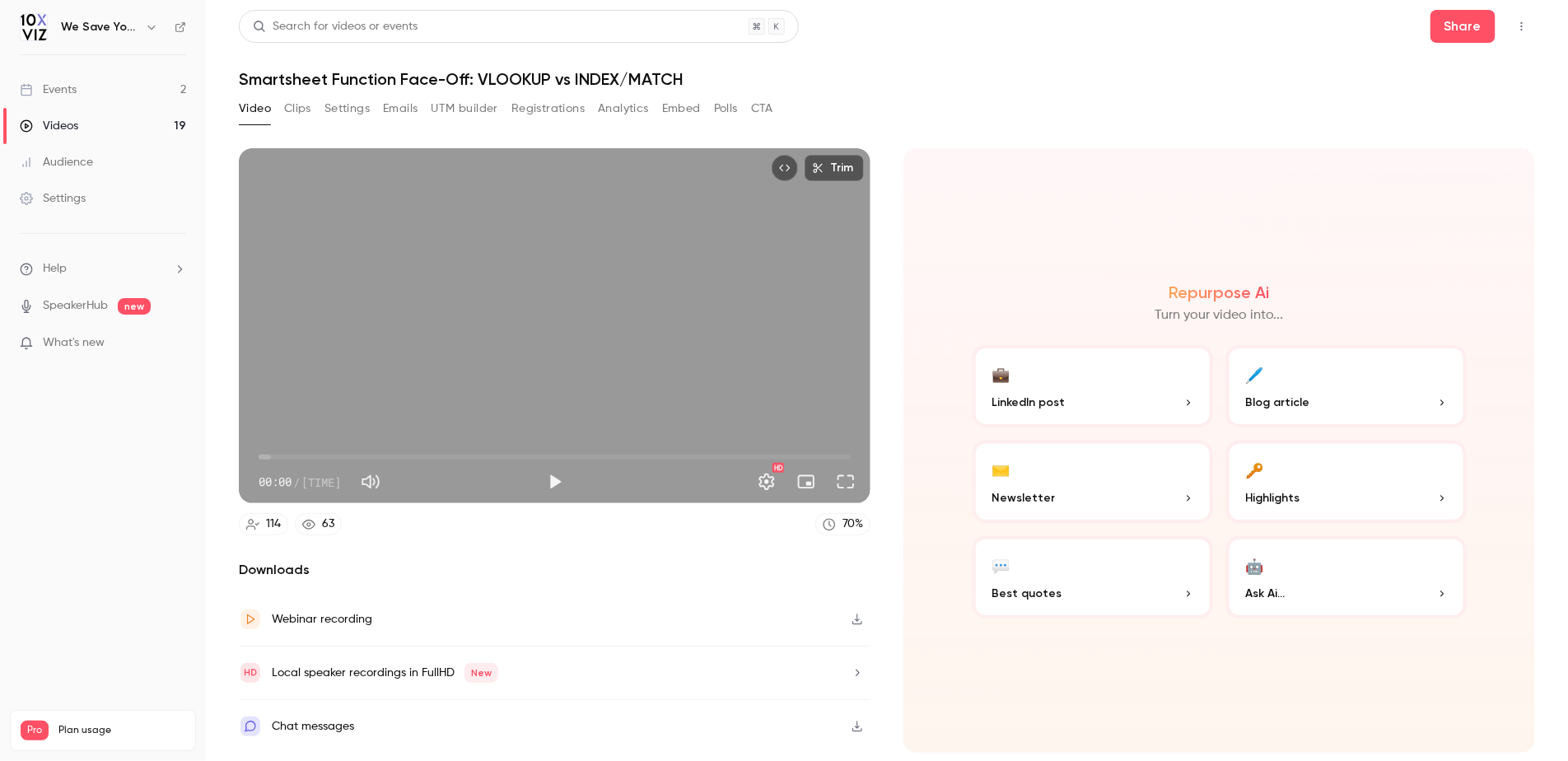 click on "Registrations" at bounding box center (548, 109) 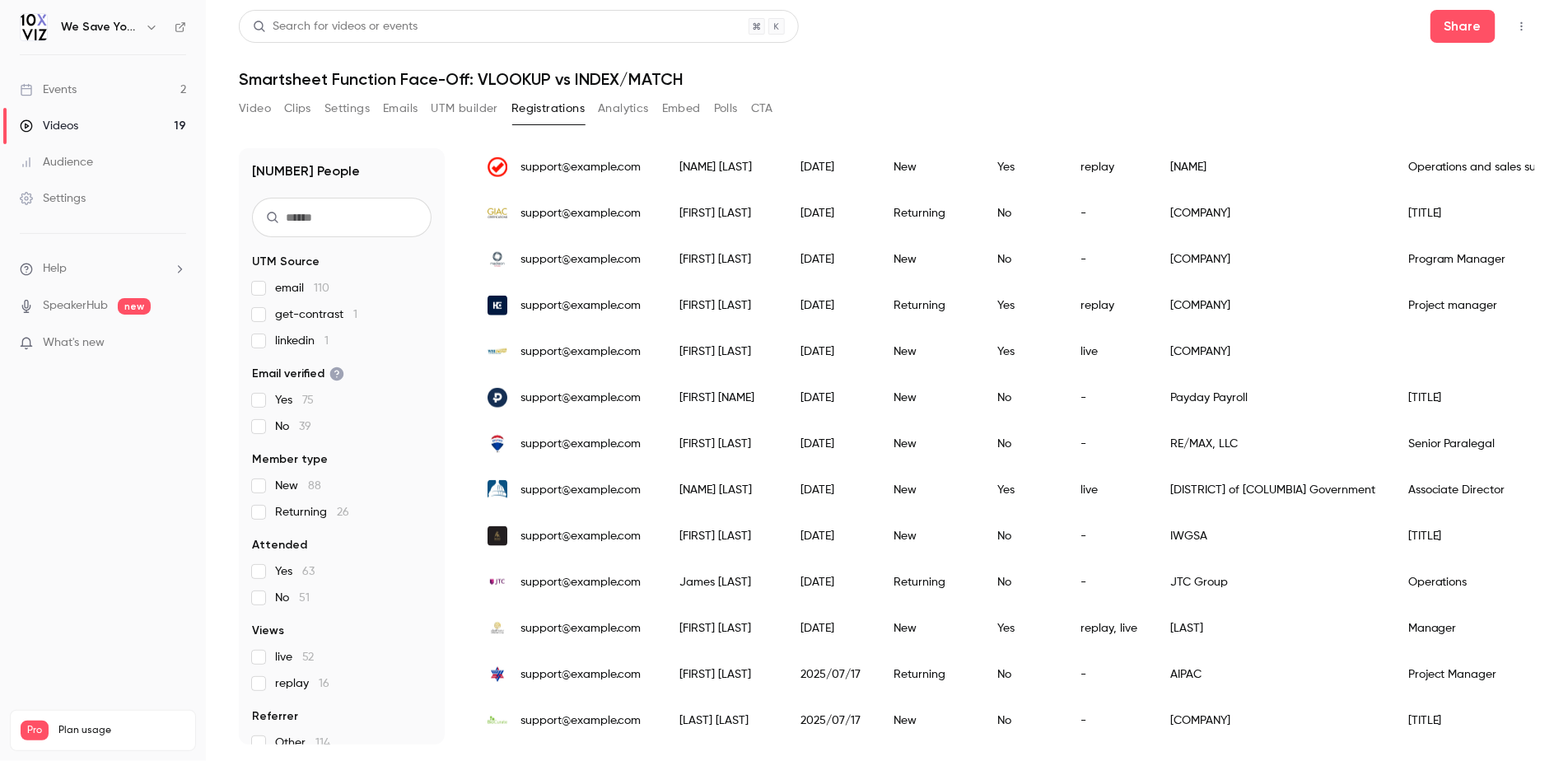 scroll, scrollTop: 807, scrollLeft: 0, axis: vertical 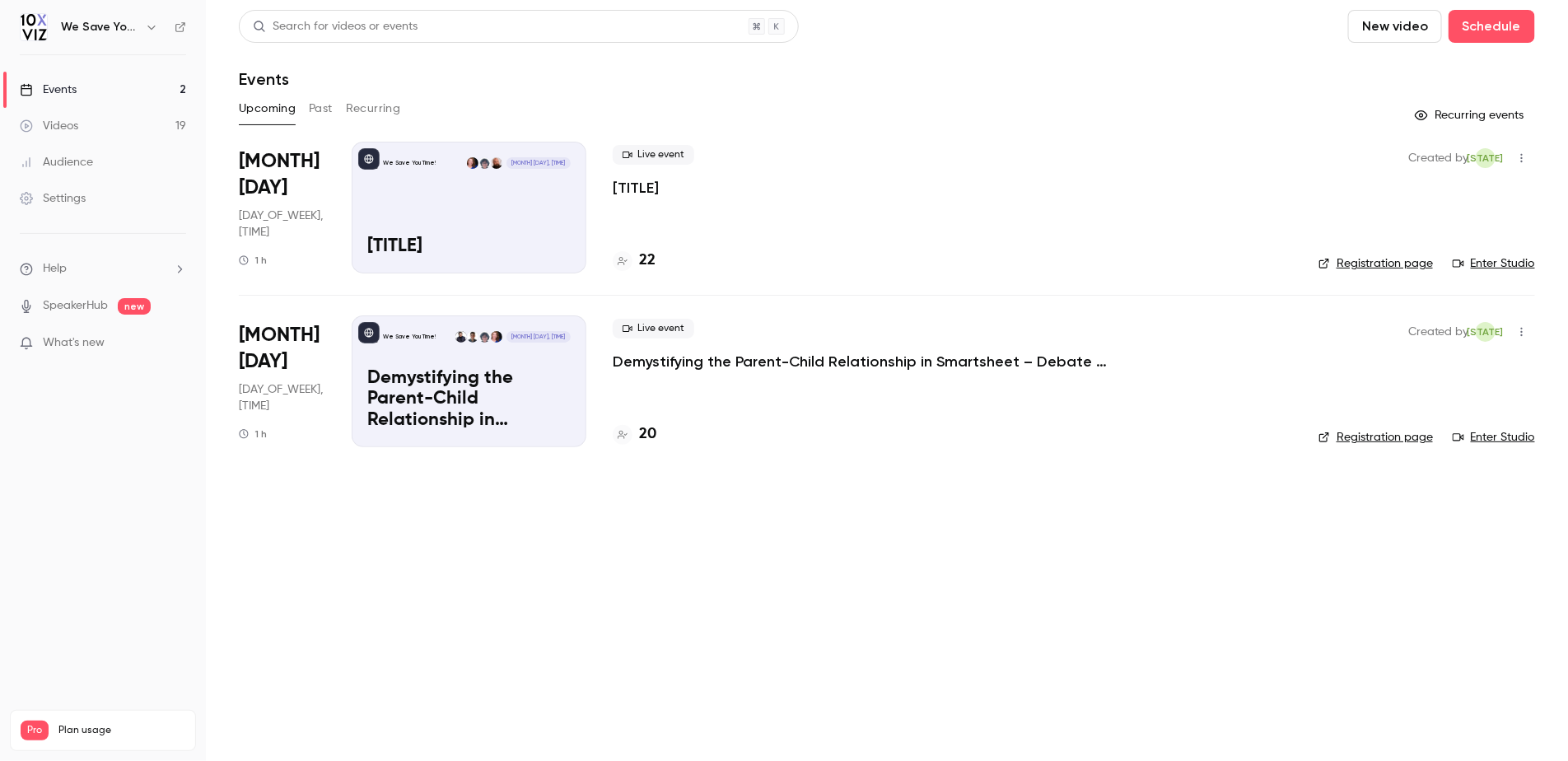 click on "Search for videos or events New video Schedule Events" at bounding box center [887, 49] 